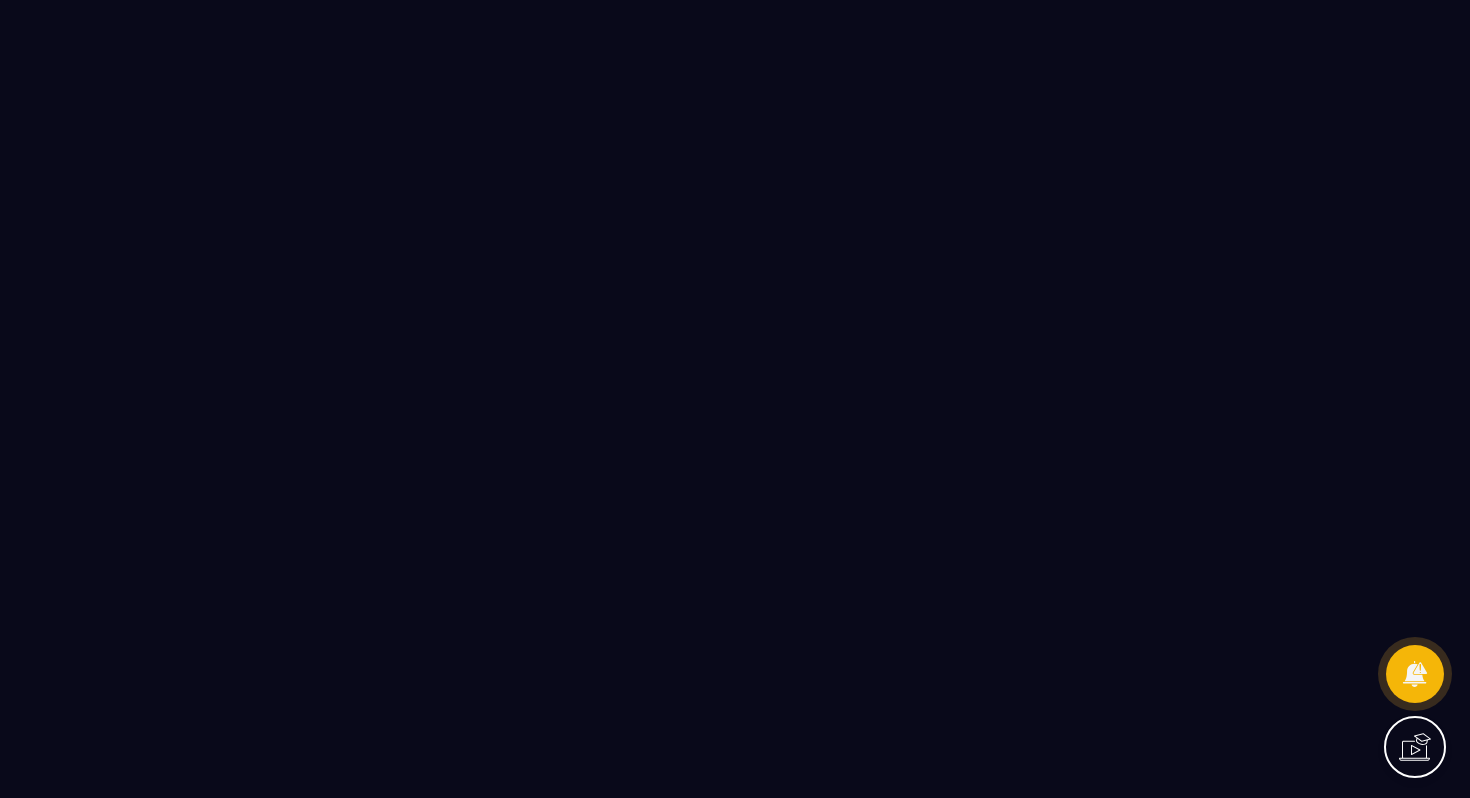 scroll, scrollTop: 0, scrollLeft: 0, axis: both 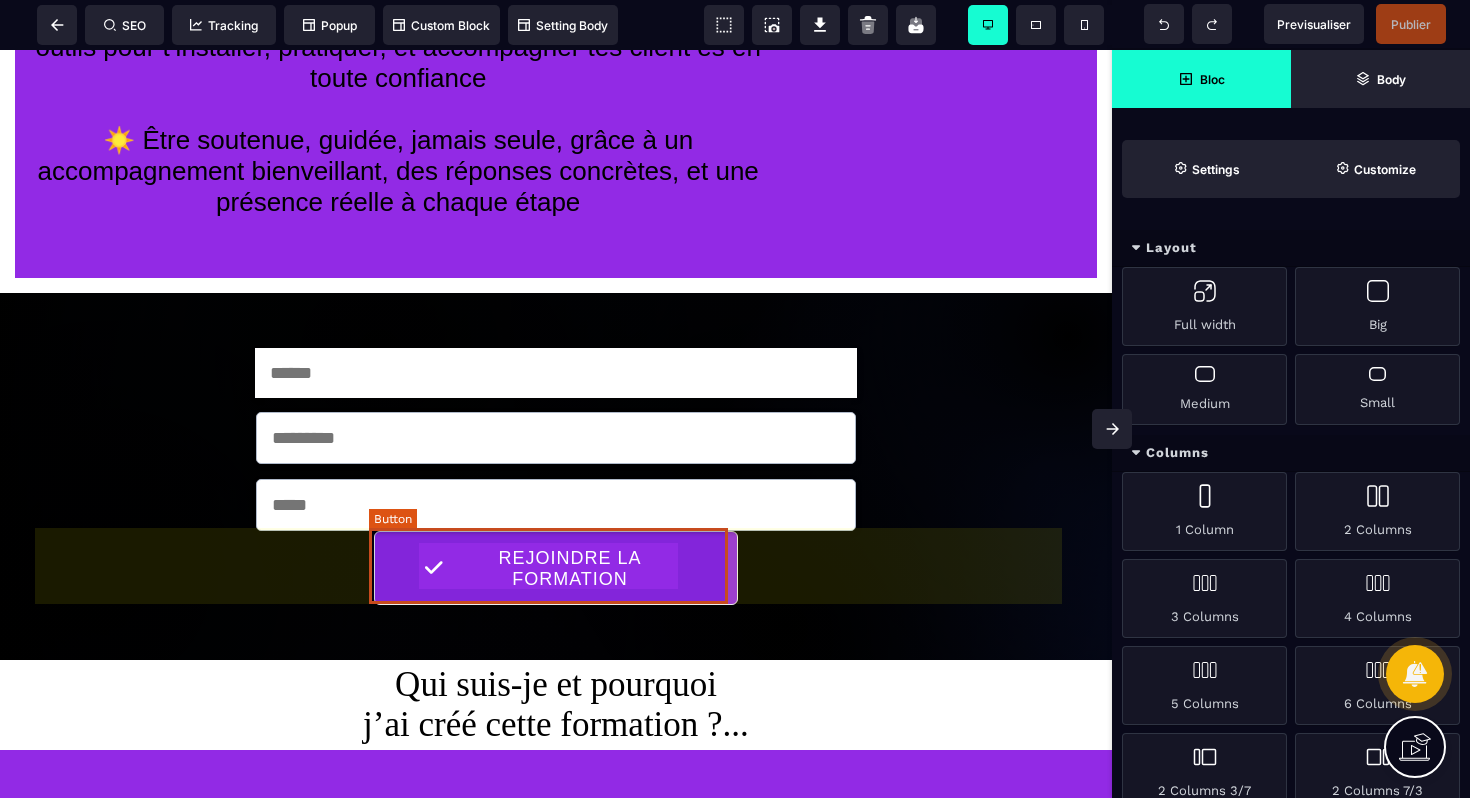 click on "REJOINDRE LA FORMATION" at bounding box center (570, 569) 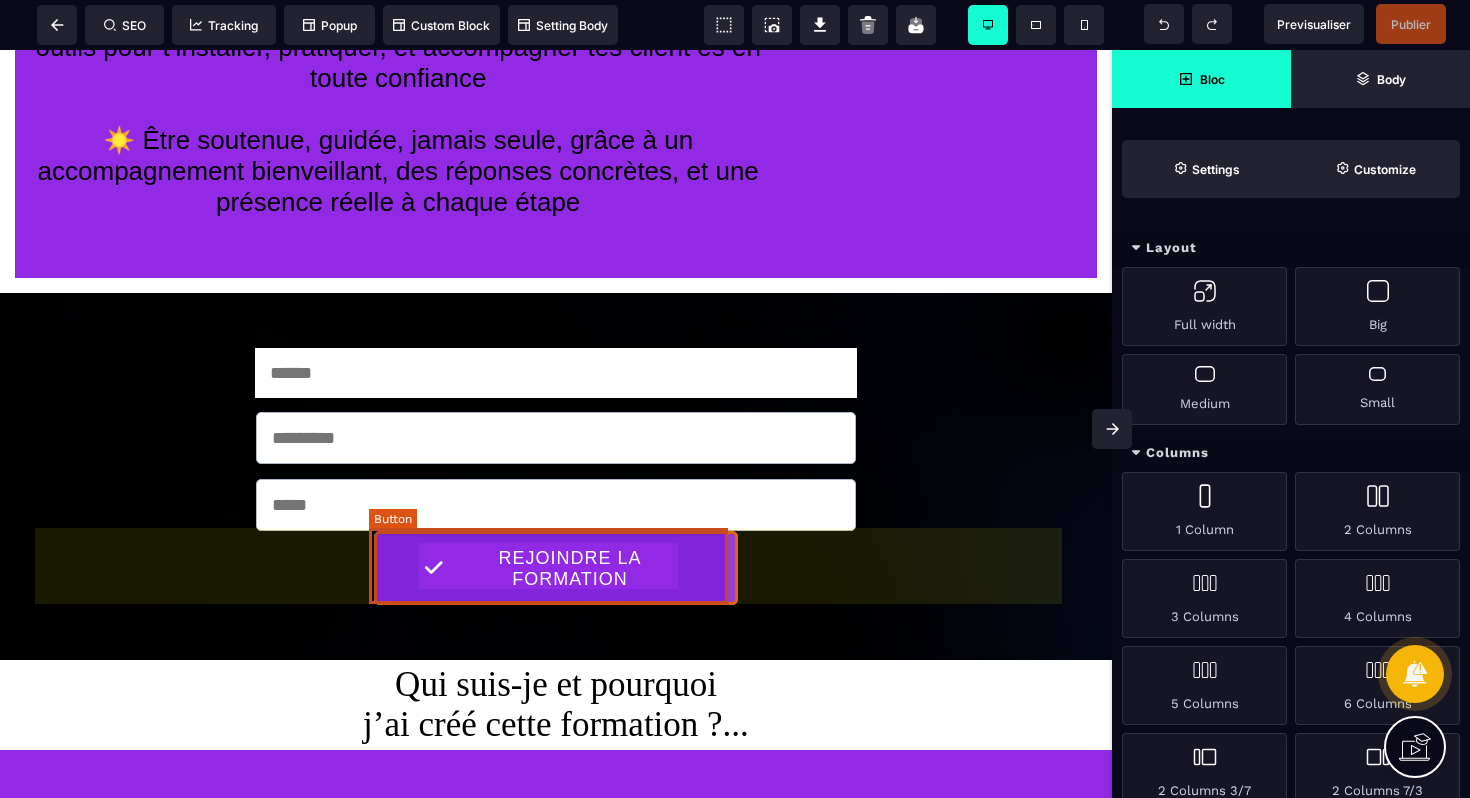 select on "******" 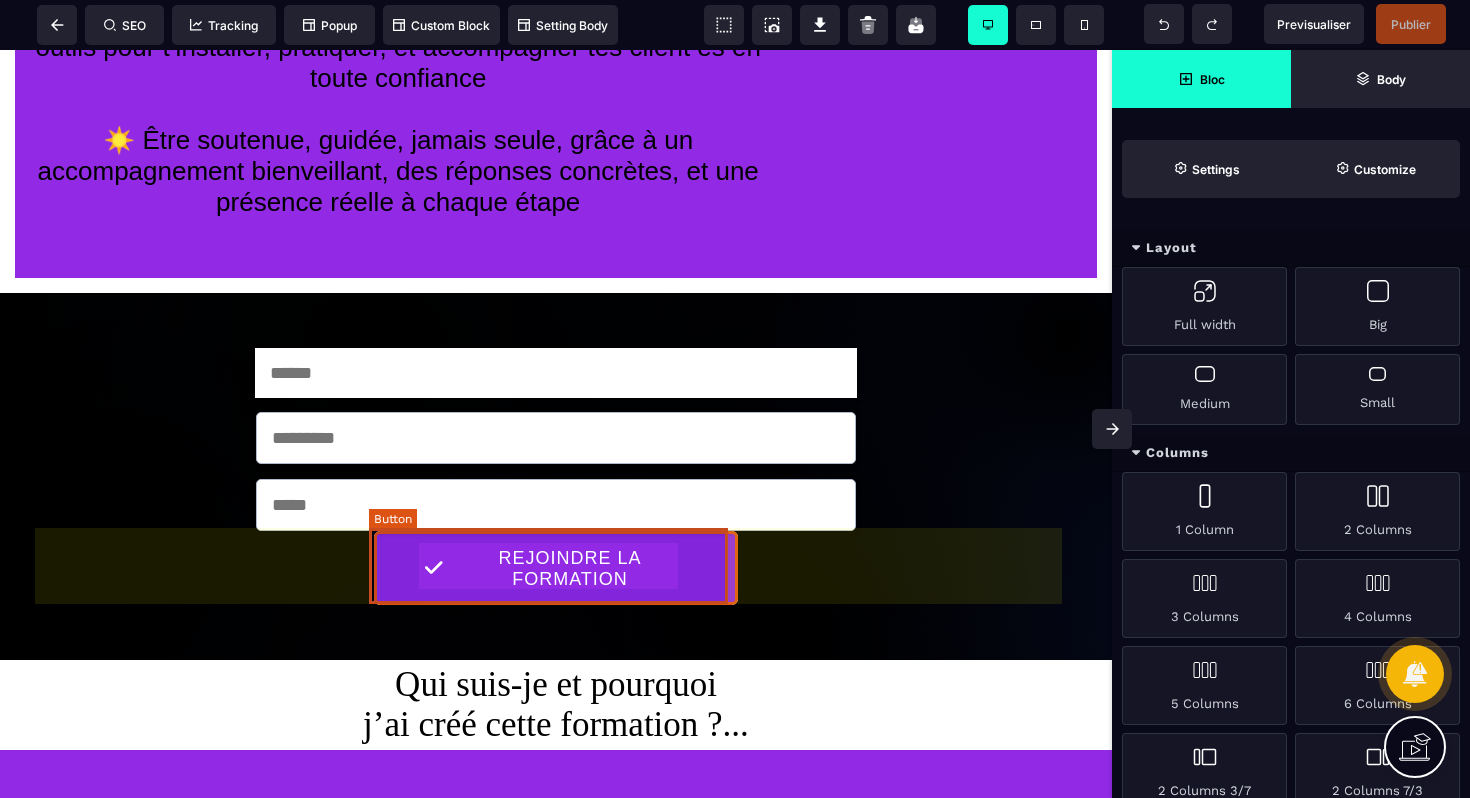 select on "***" 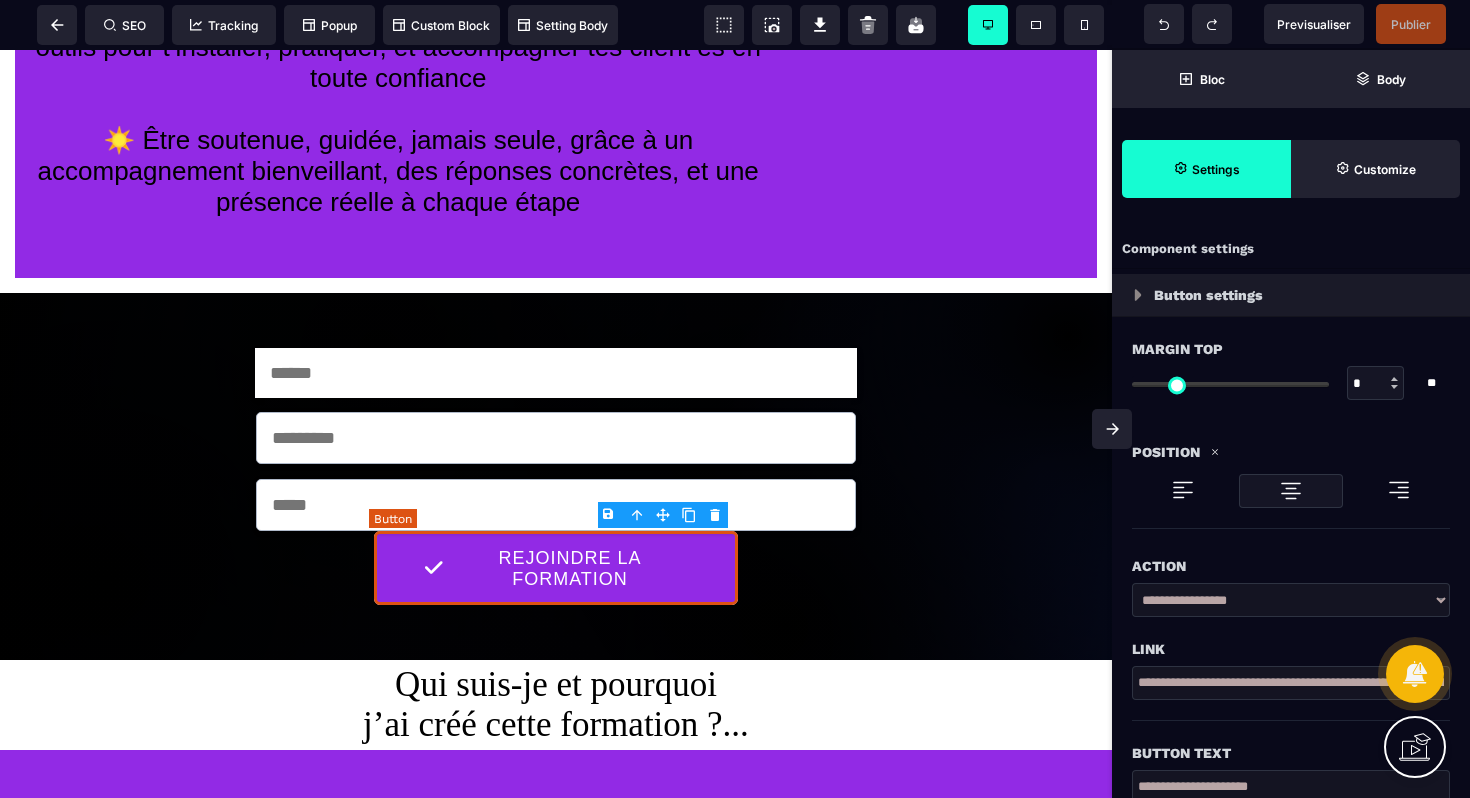 type on "*" 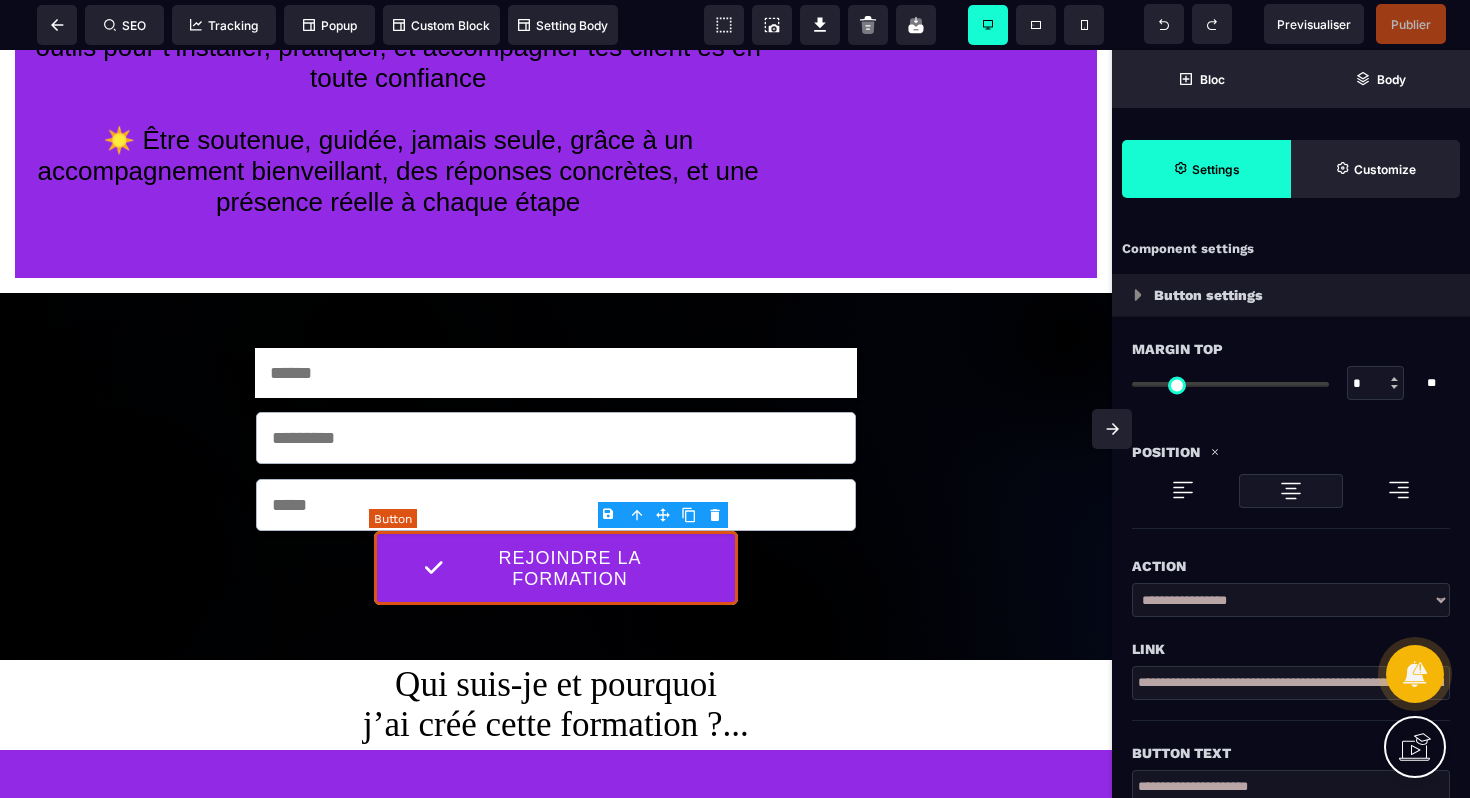 type on "**" 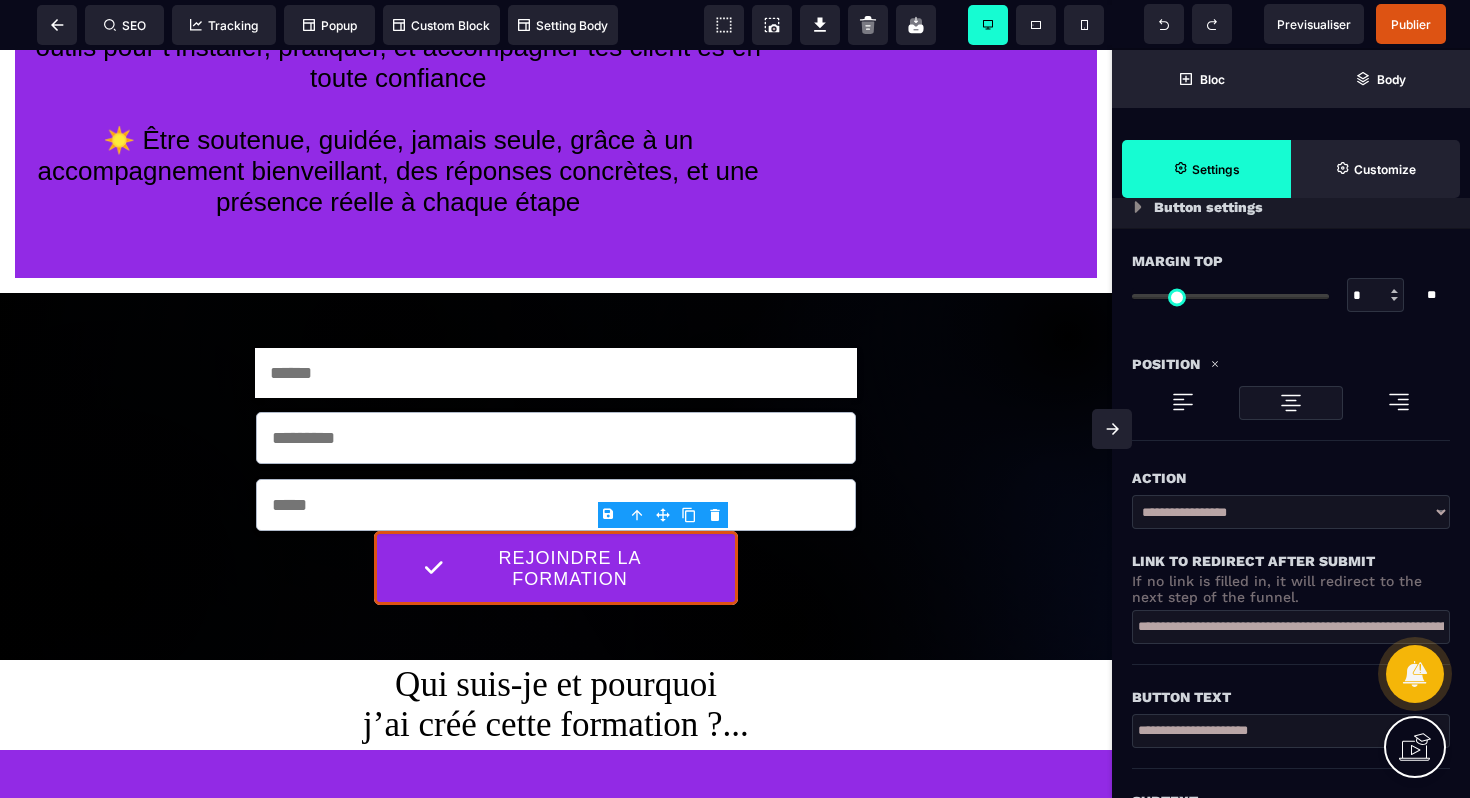 scroll, scrollTop: 94, scrollLeft: 0, axis: vertical 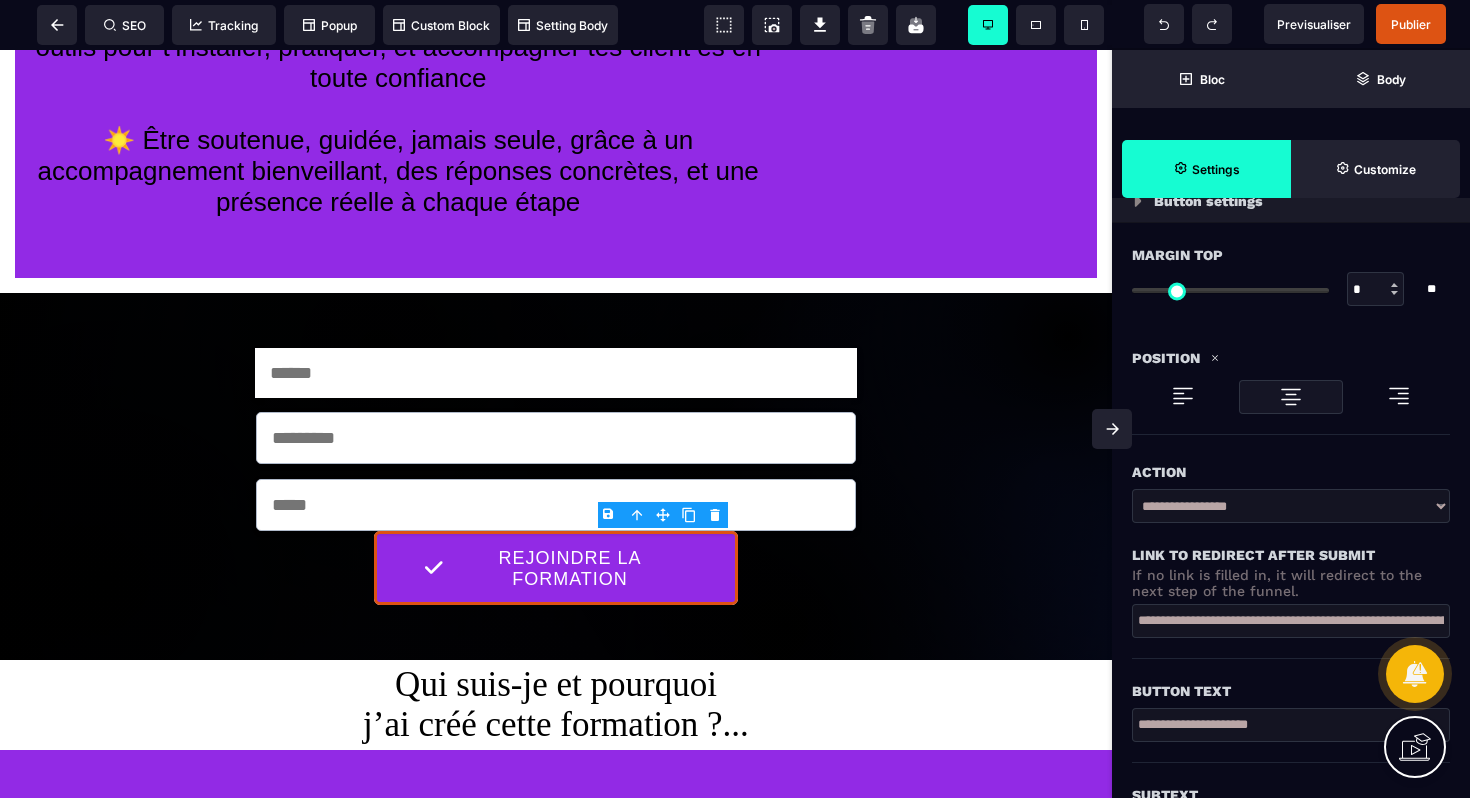 click on "**********" at bounding box center [1291, 621] 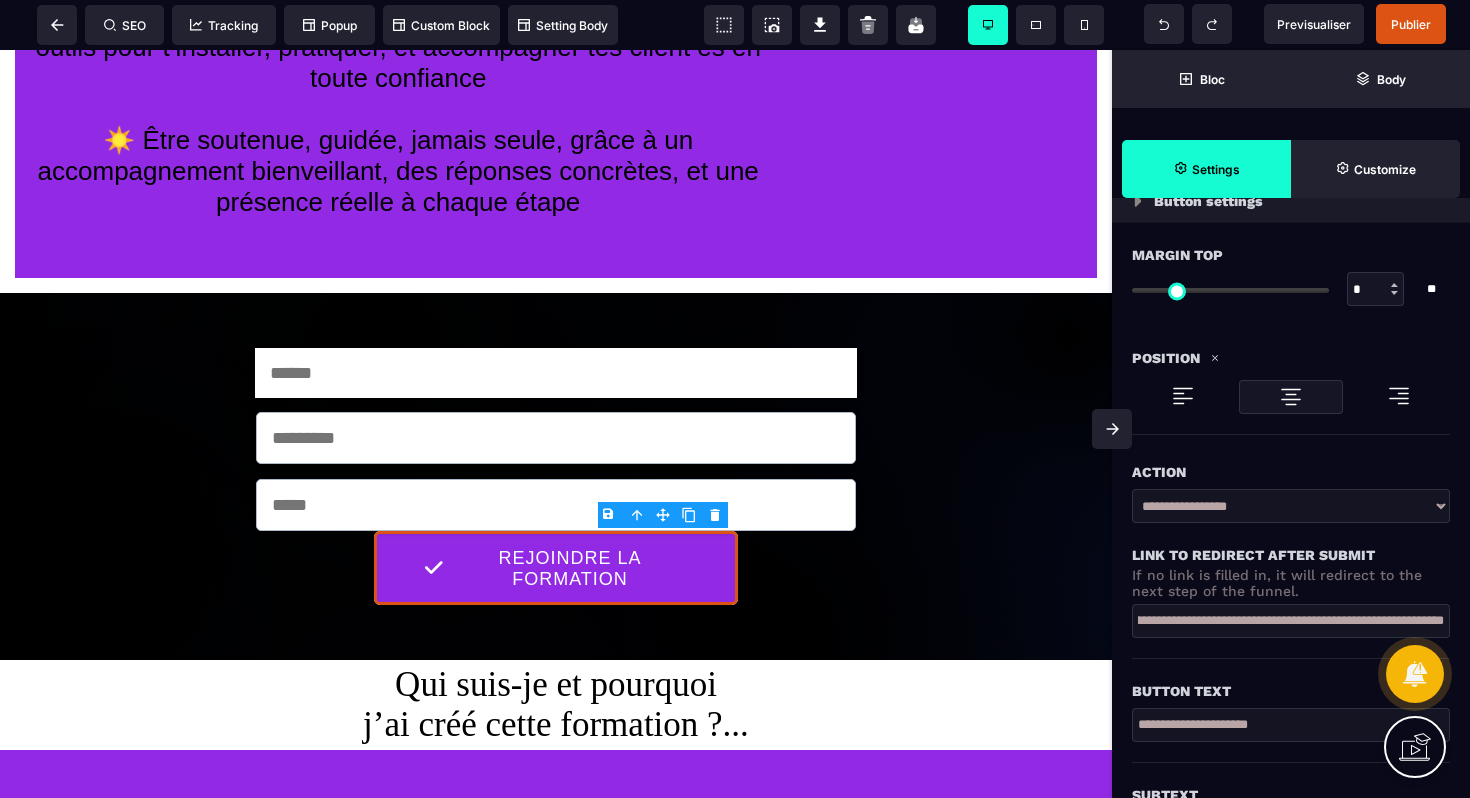 scroll, scrollTop: 0, scrollLeft: 178, axis: horizontal 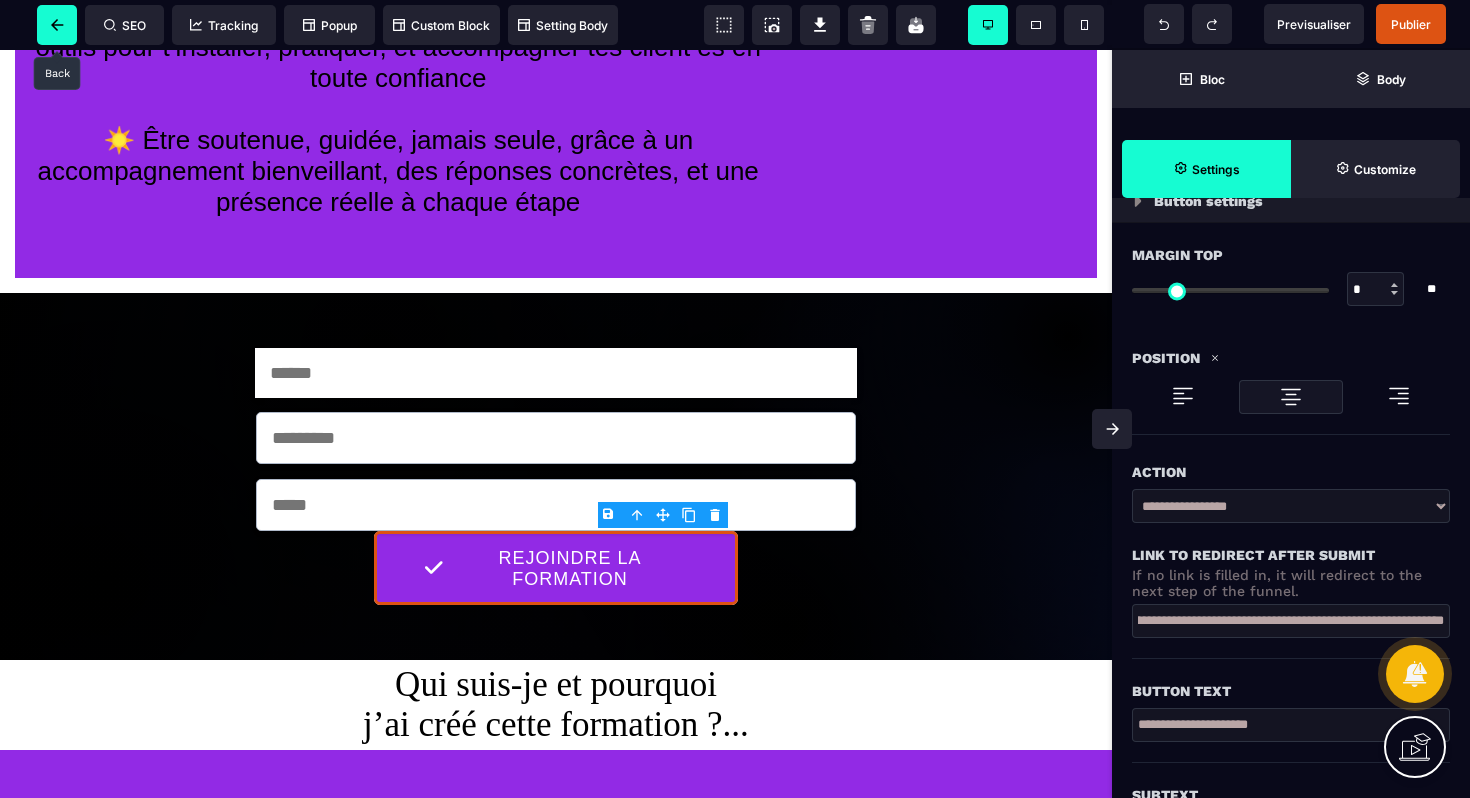 click at bounding box center [57, 25] 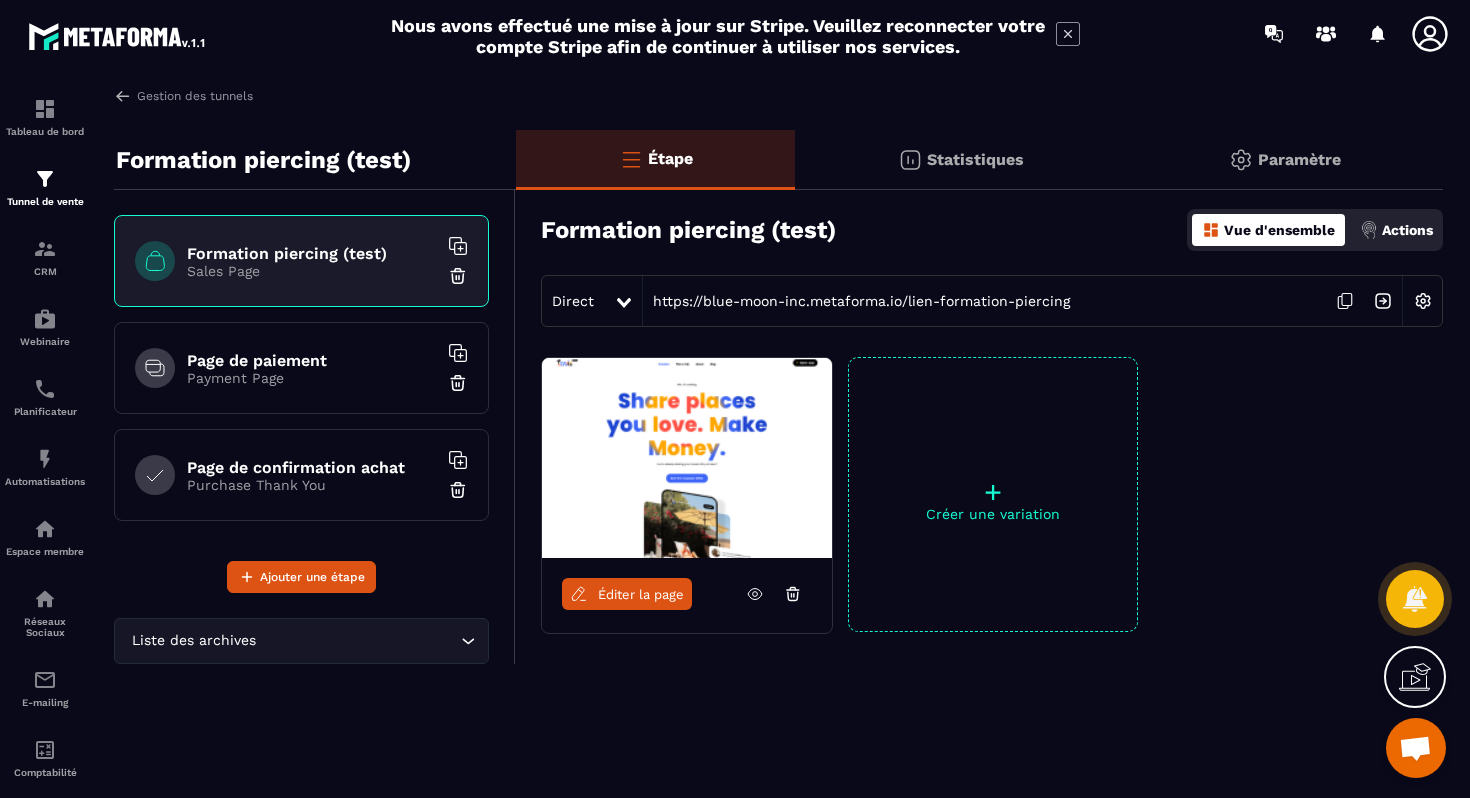 click on "Page de paiement" at bounding box center (312, 360) 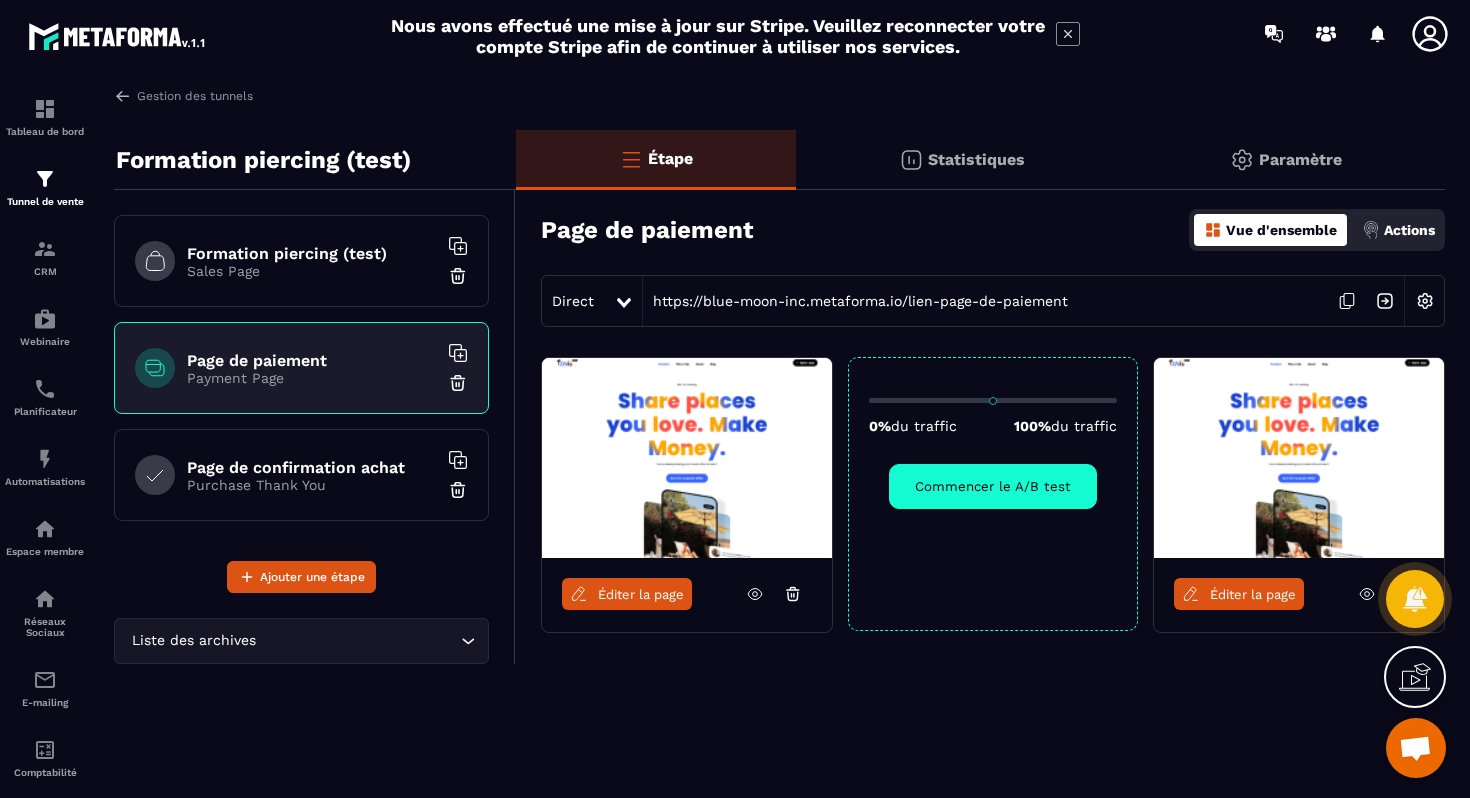 click 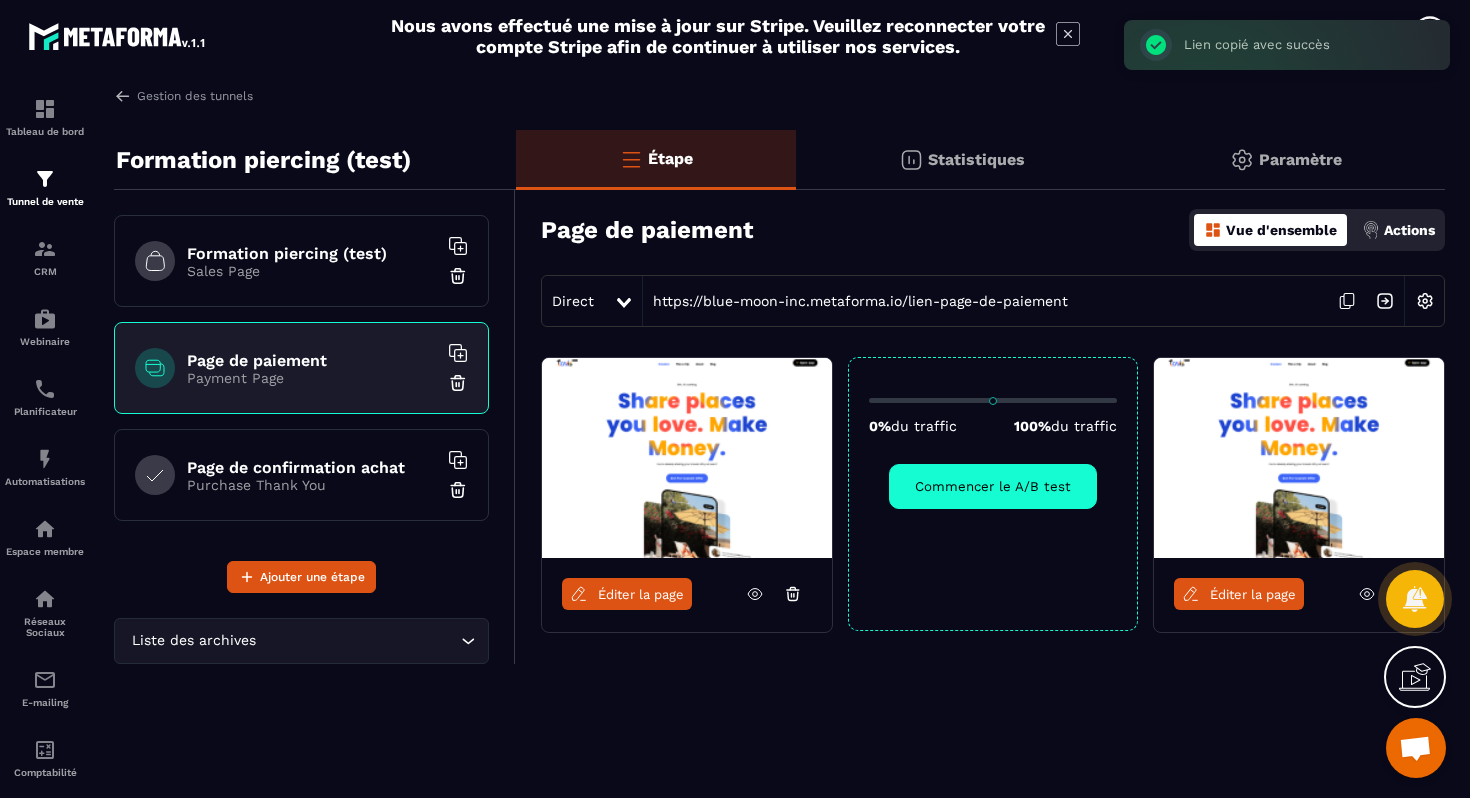 click on "Formation piercing (test) Sales Page" at bounding box center [301, 261] 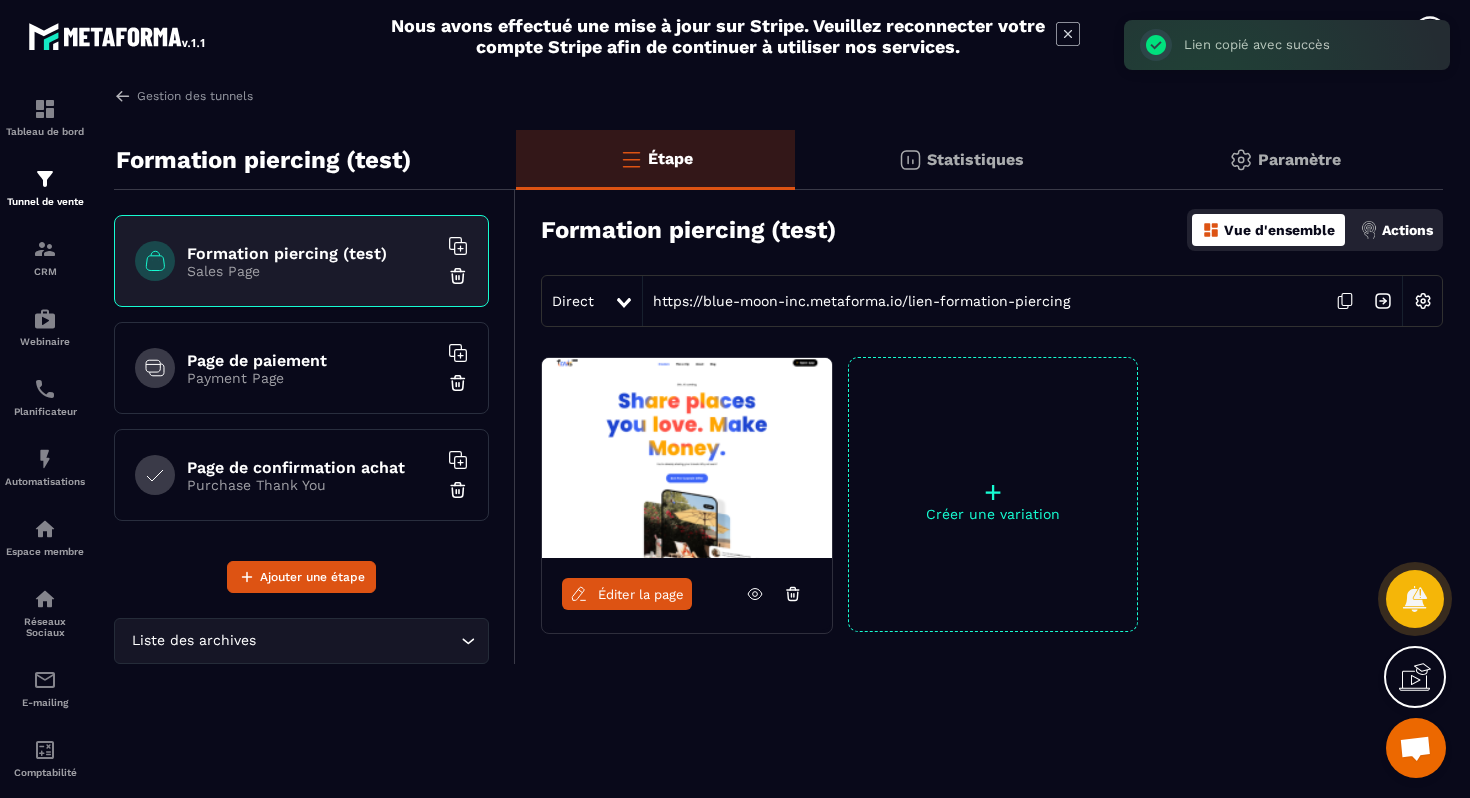 click on "Éditer la page" at bounding box center [641, 594] 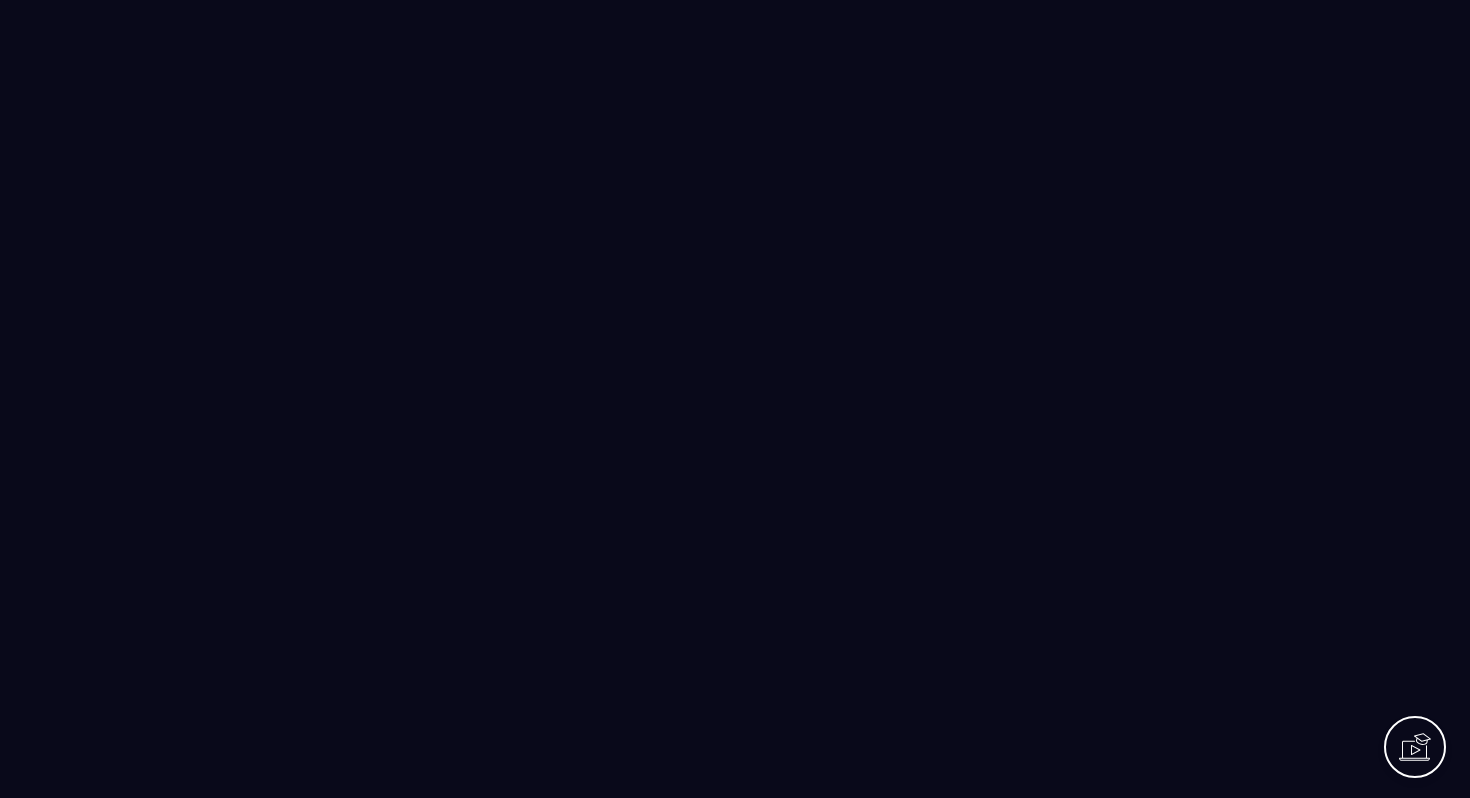 scroll, scrollTop: 0, scrollLeft: 0, axis: both 